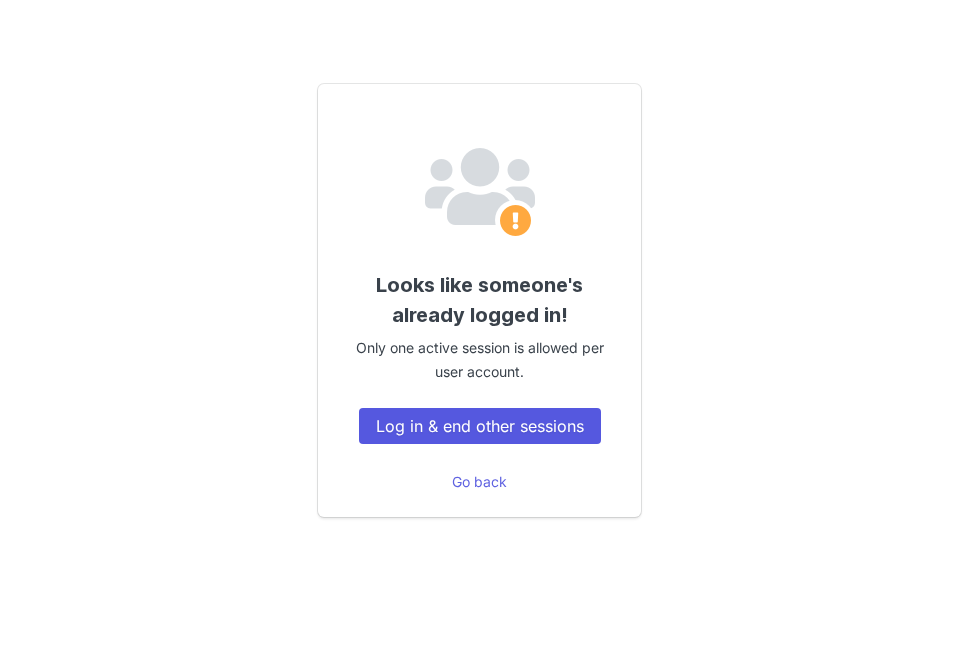 scroll, scrollTop: 0, scrollLeft: 0, axis: both 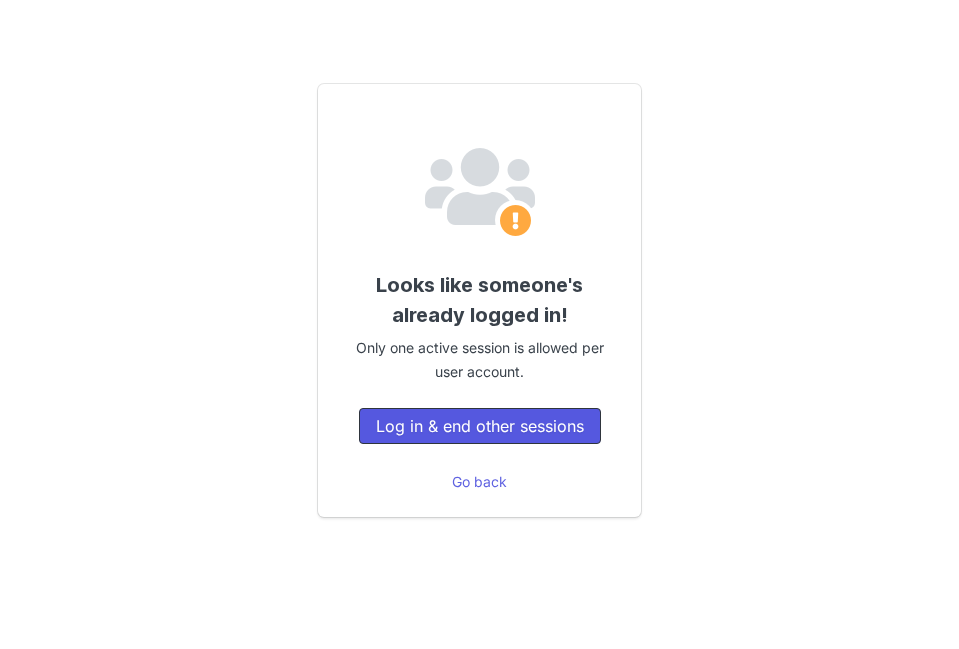 click on "Log in & end other sessions" at bounding box center (480, 426) 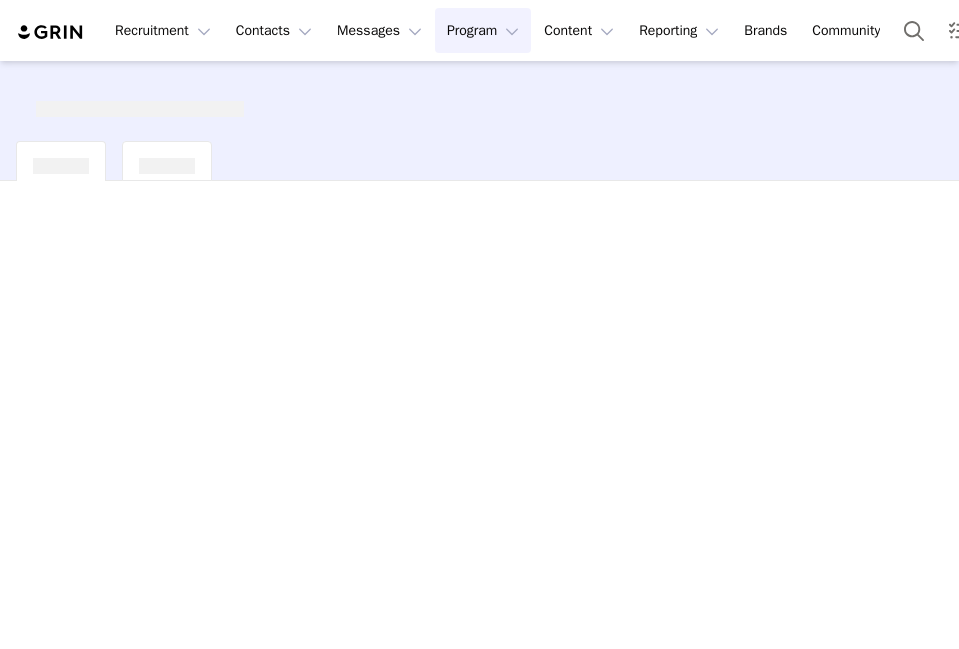 scroll, scrollTop: 0, scrollLeft: 0, axis: both 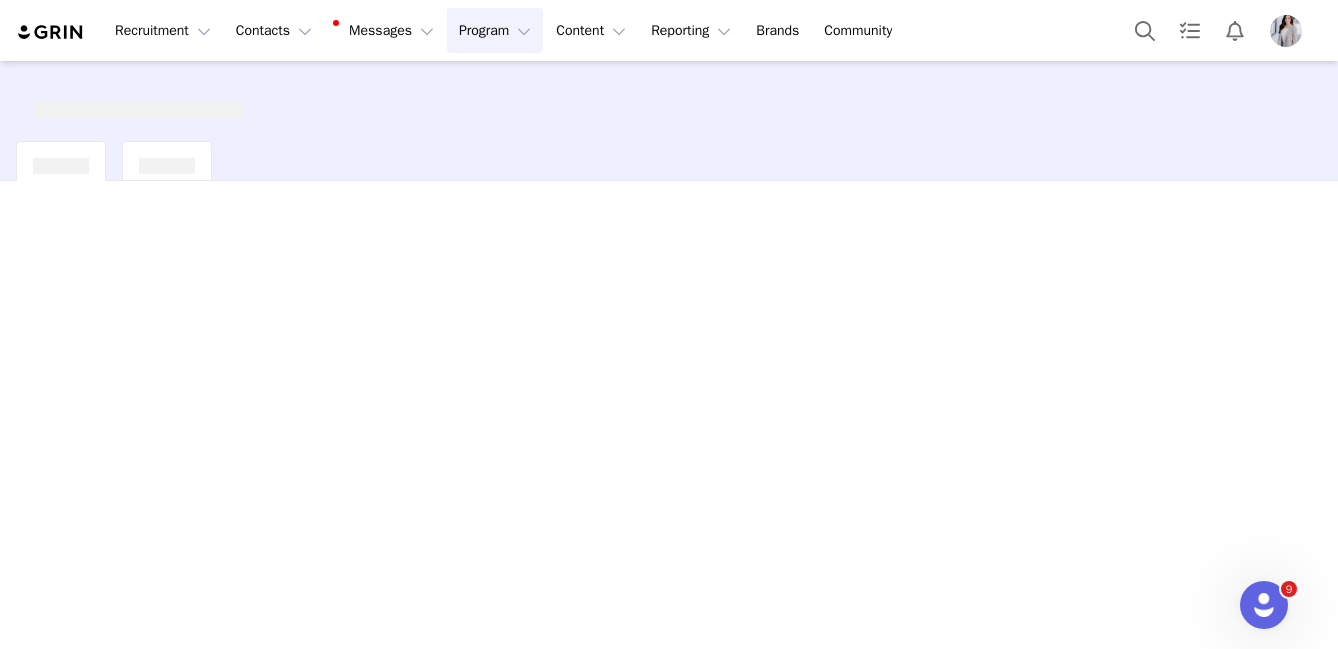 click at bounding box center (1286, 31) 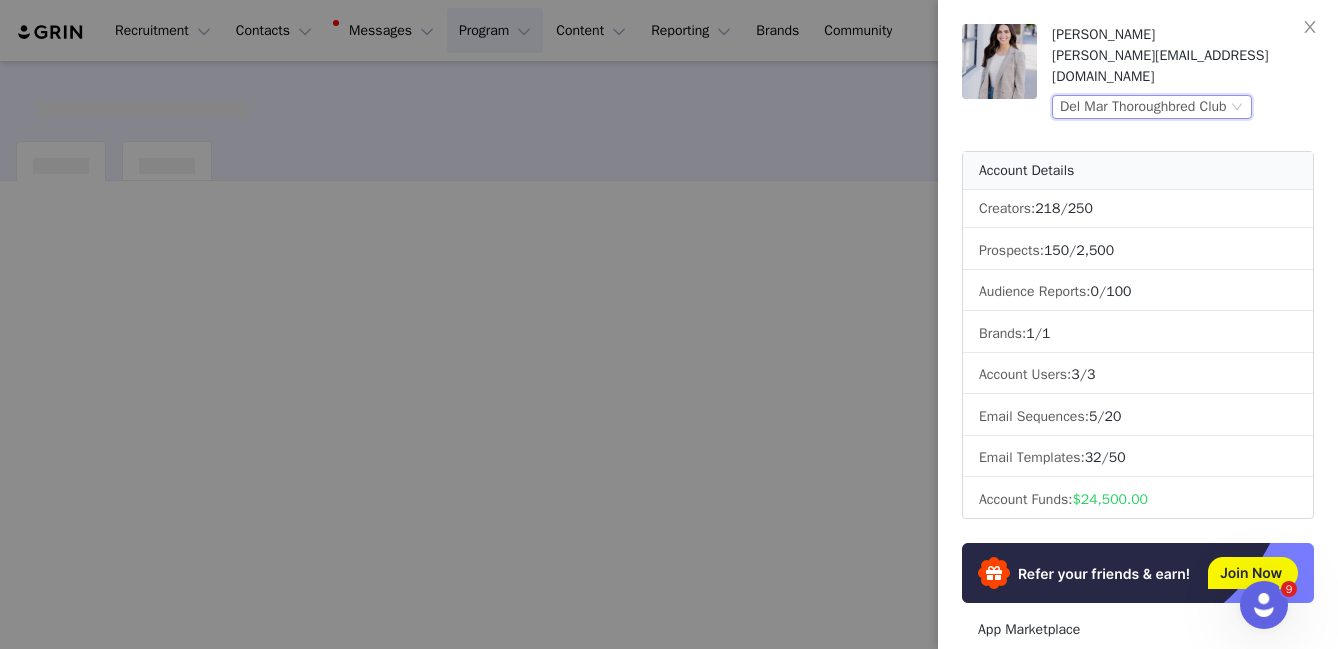 click on "Del Mar Thoroughbred Club" at bounding box center (1143, 107) 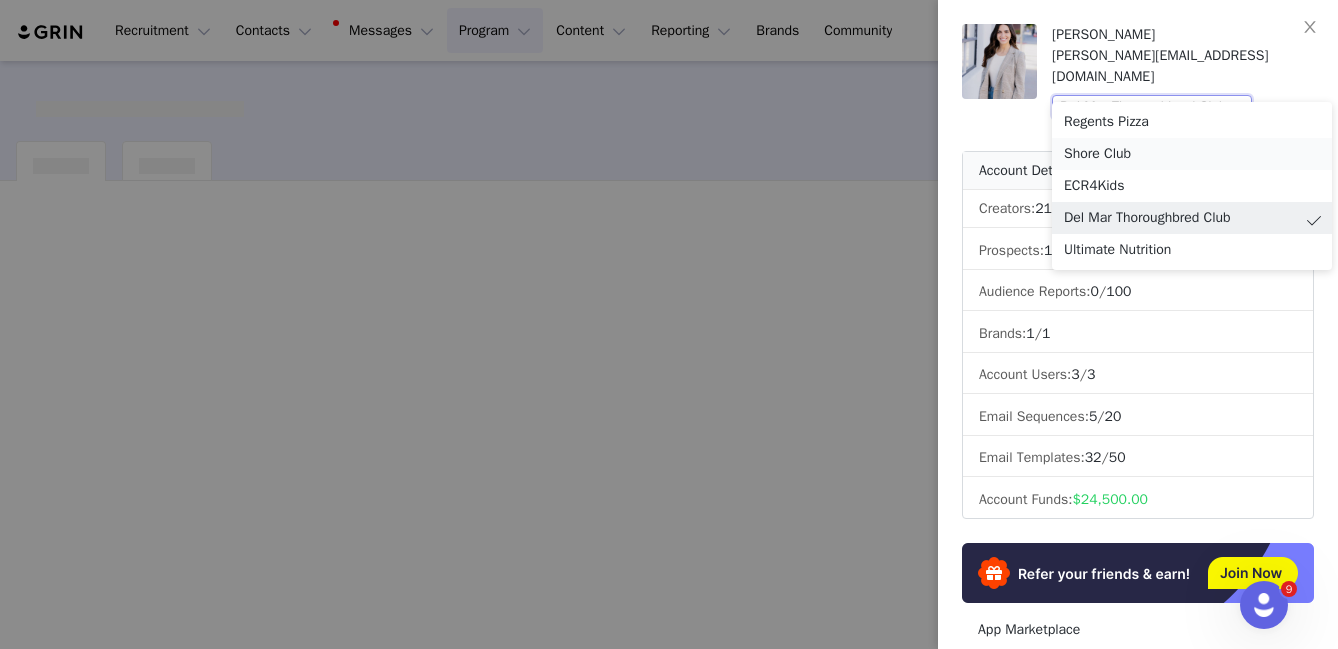 click on "Shore Club" at bounding box center (1192, 154) 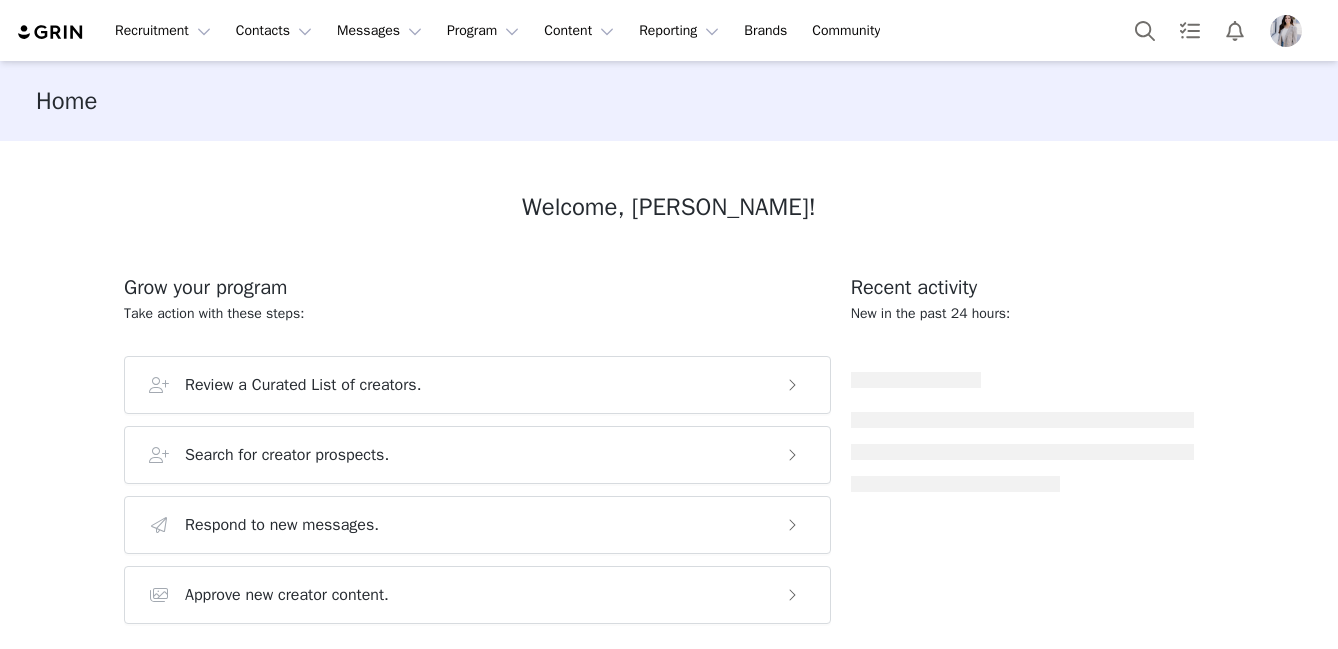 scroll, scrollTop: 0, scrollLeft: 0, axis: both 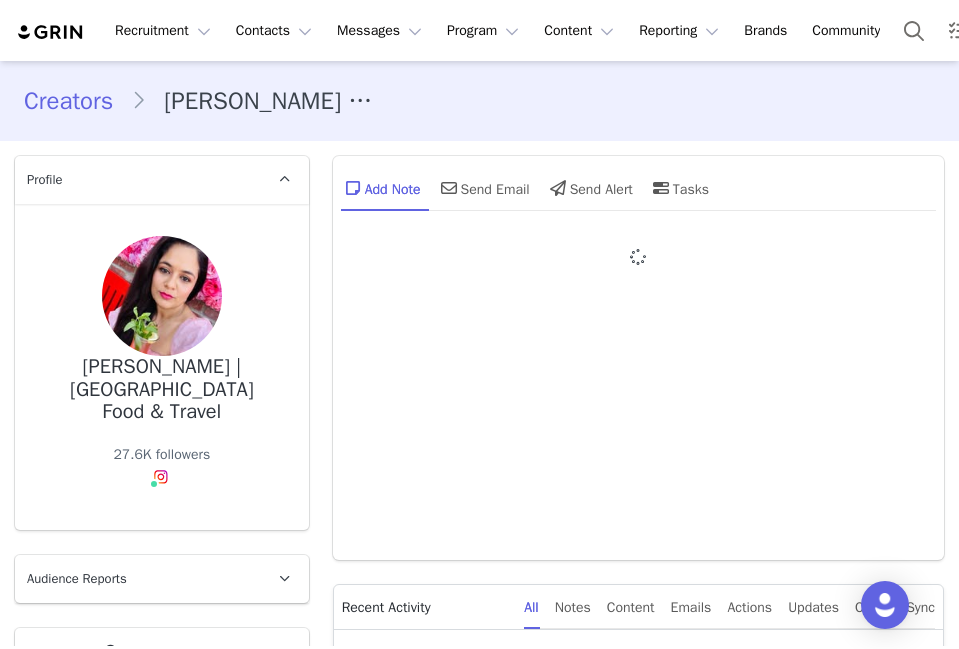 type on "+1 ([GEOGRAPHIC_DATA])" 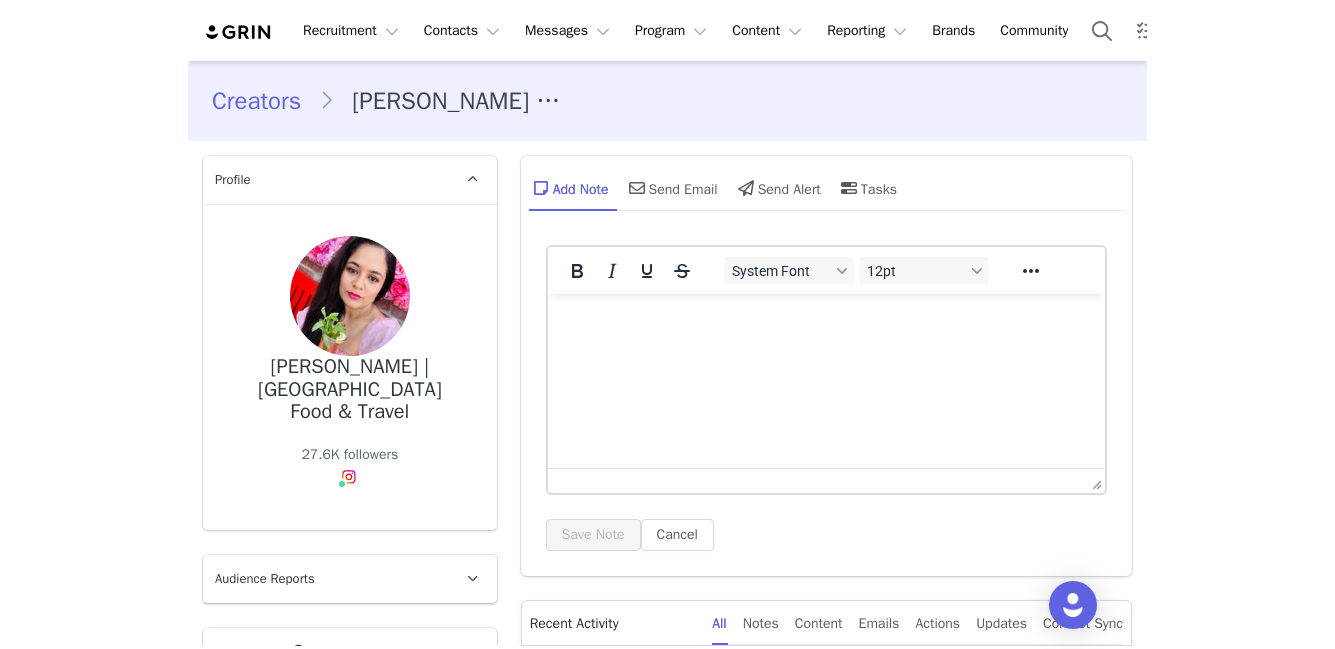scroll, scrollTop: 0, scrollLeft: 0, axis: both 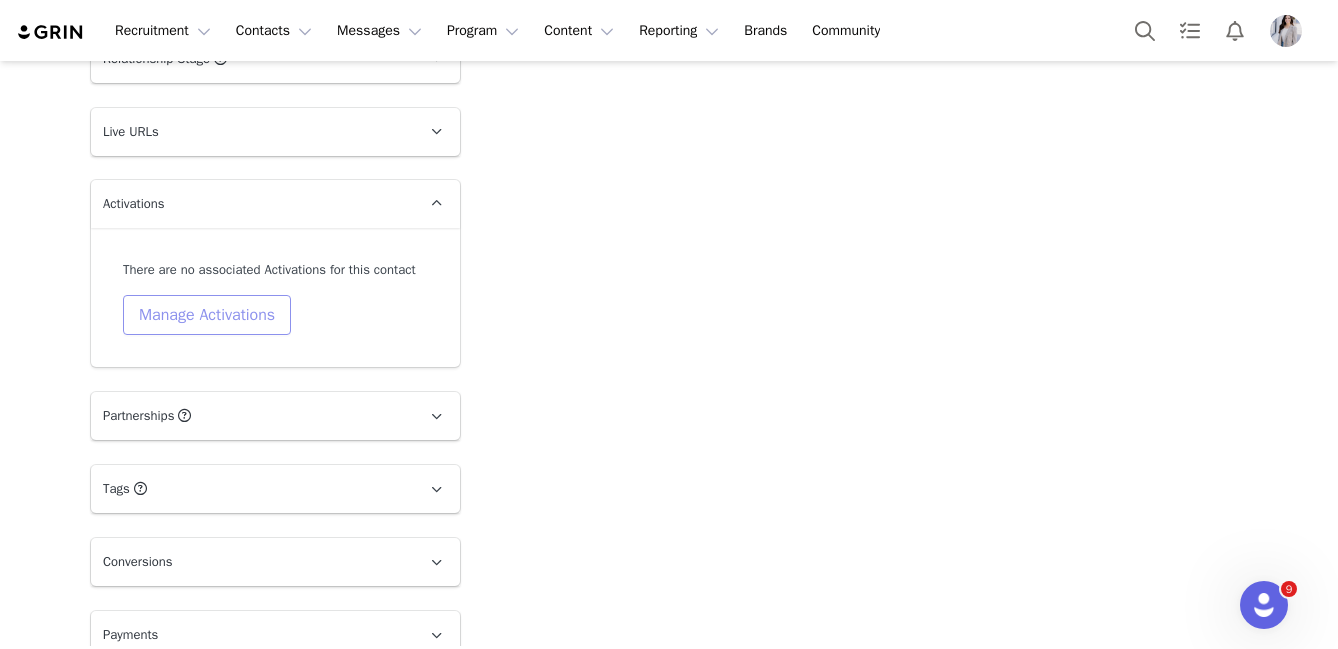 click on "Manage Activations" at bounding box center (207, 315) 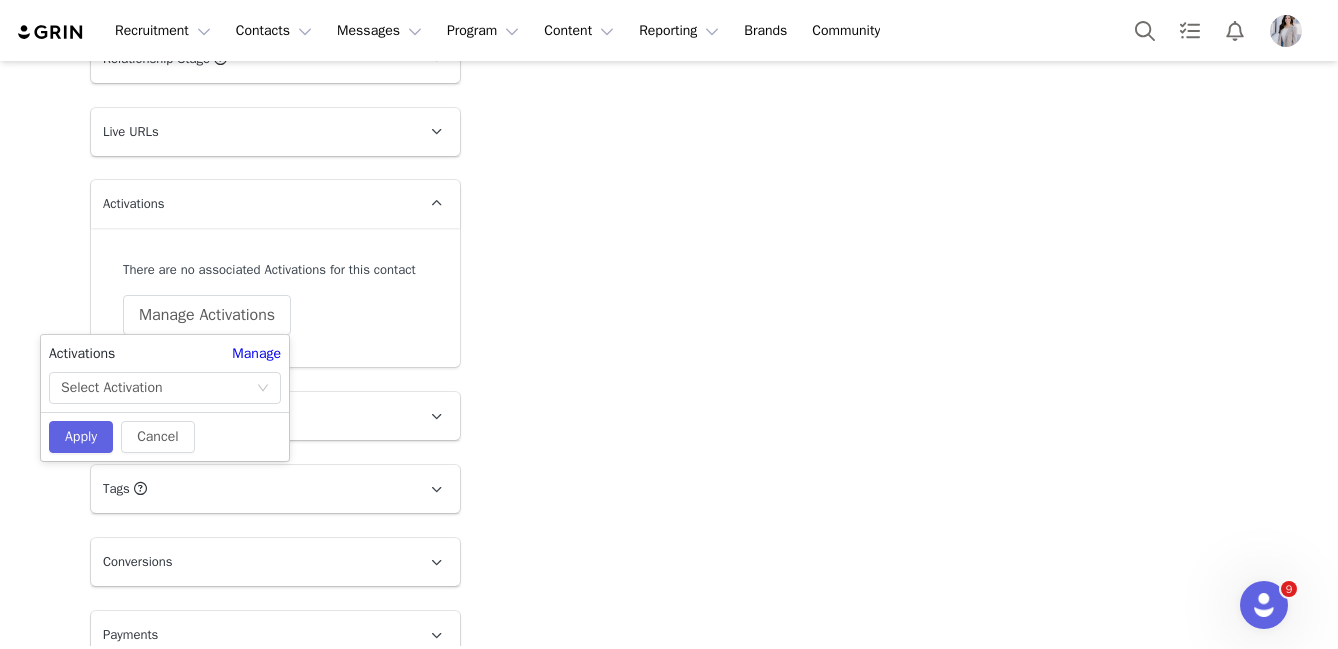 click on "Activations     Manage Select Activation Cancel Apply" at bounding box center [165, 398] 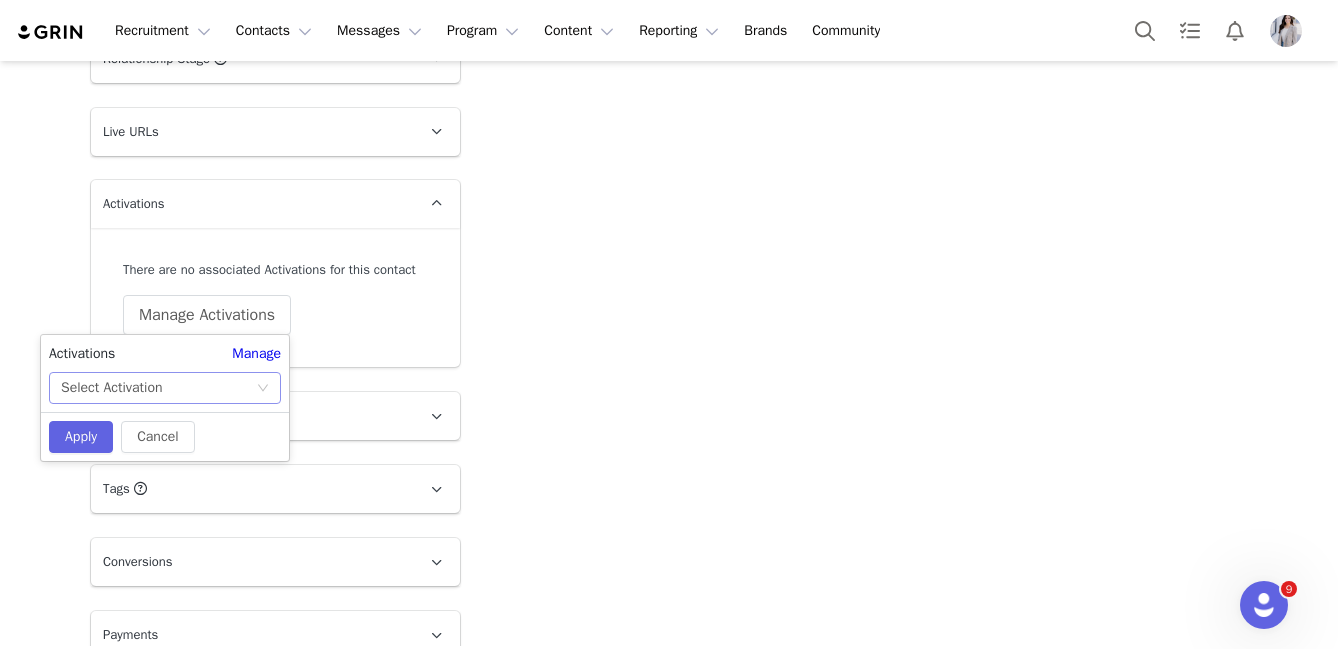 click on "Select Activation" at bounding box center (111, 388) 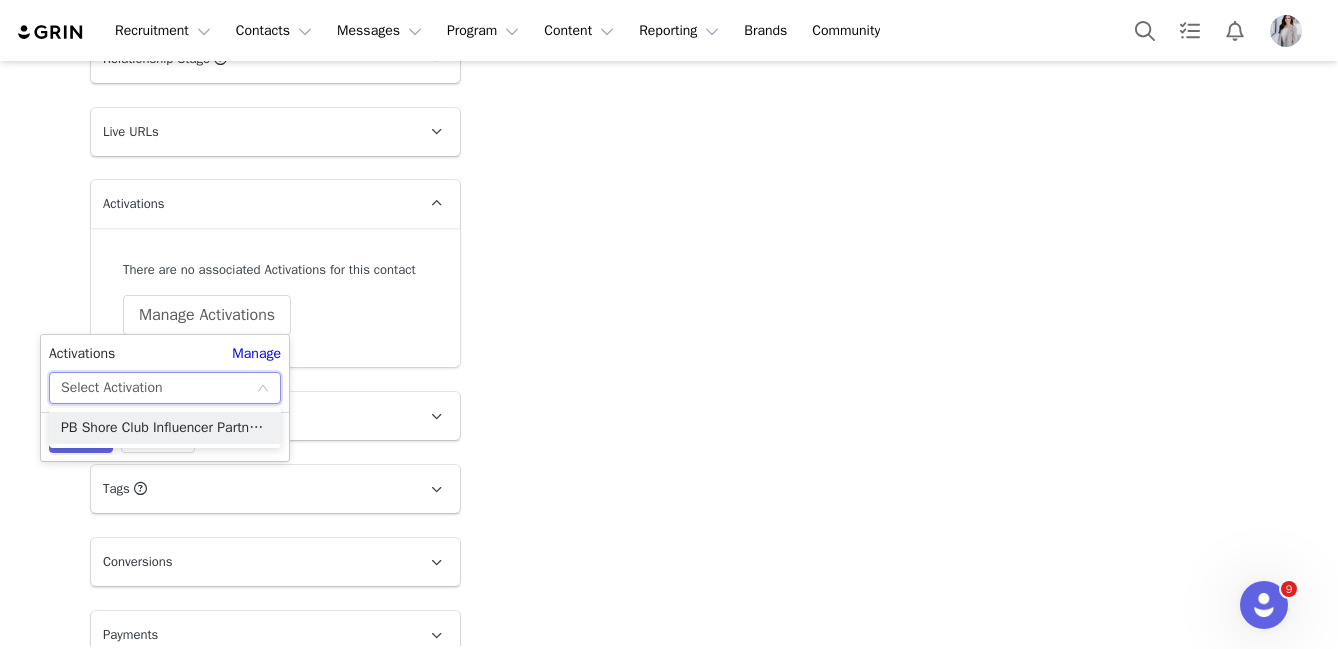 click on "PB Shore Club Influencer Partnerships 2025" at bounding box center [165, 428] 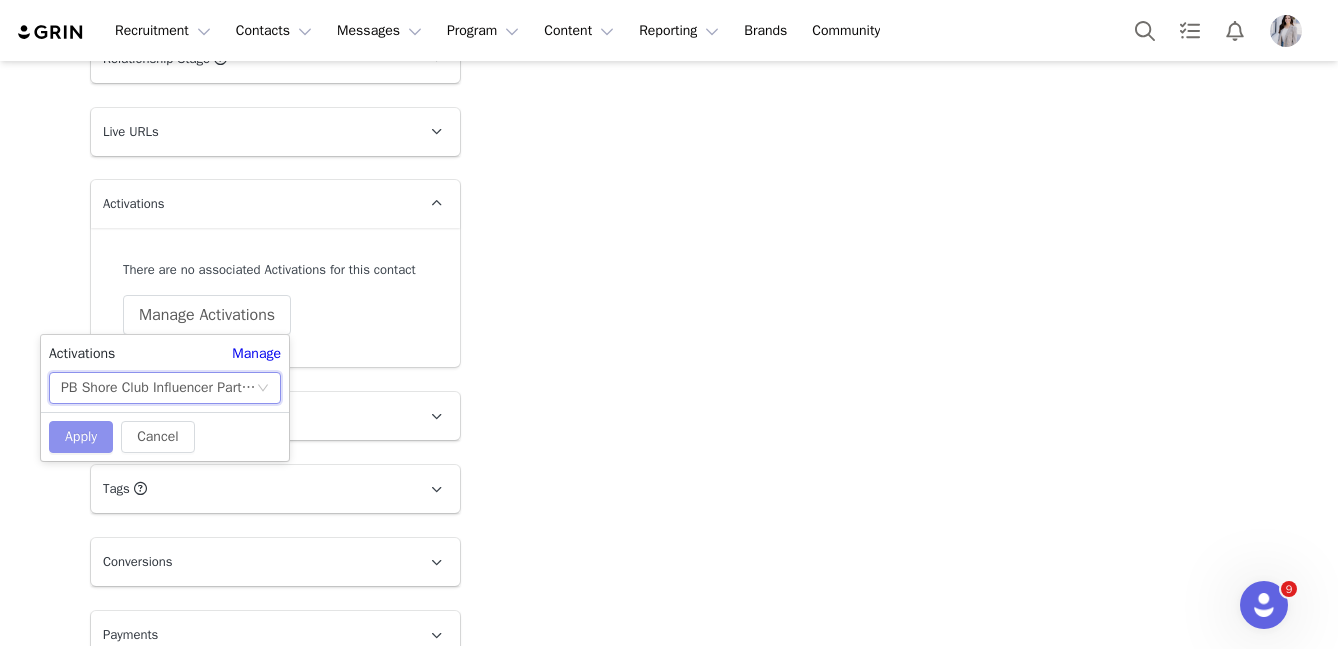 click on "Apply" at bounding box center [81, 437] 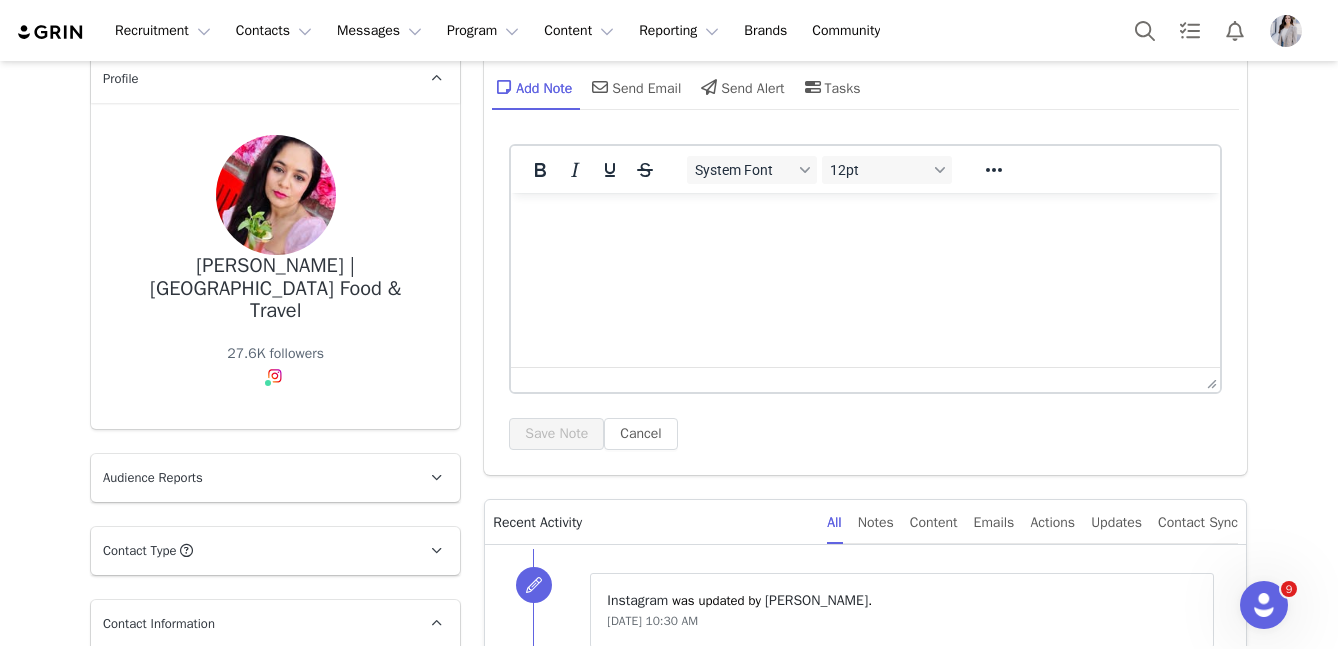 scroll, scrollTop: 0, scrollLeft: 0, axis: both 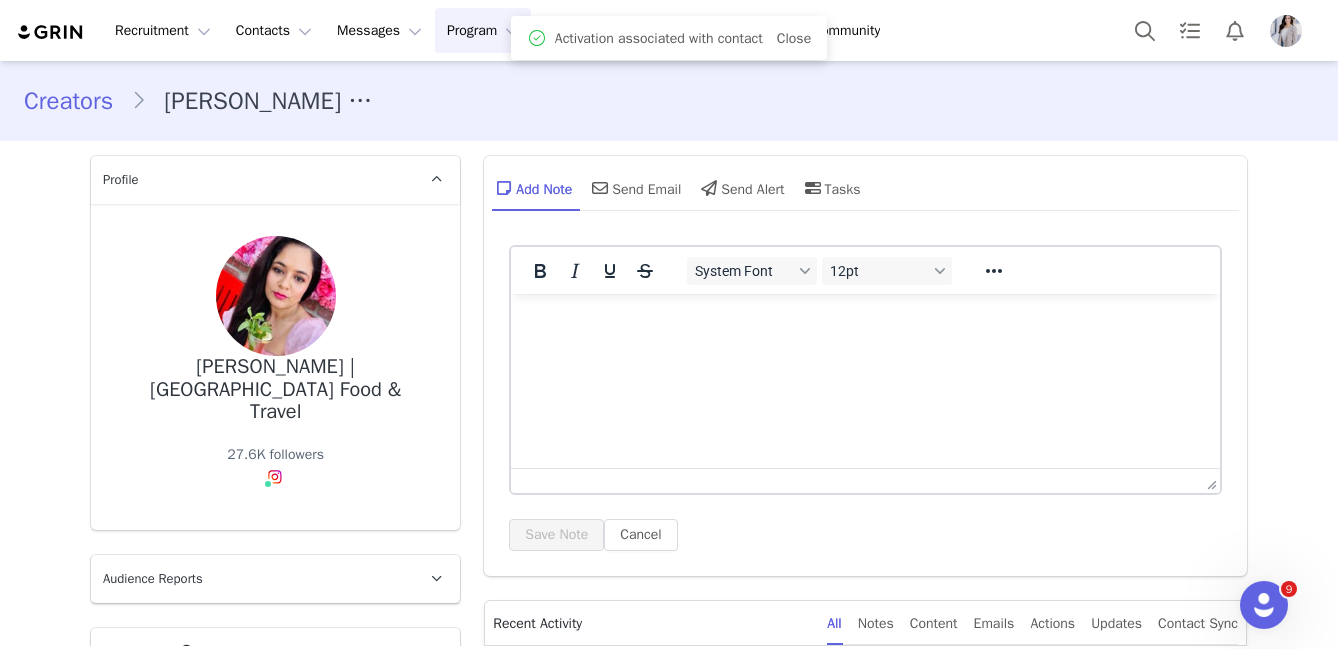 click on "Program Program" at bounding box center (483, 30) 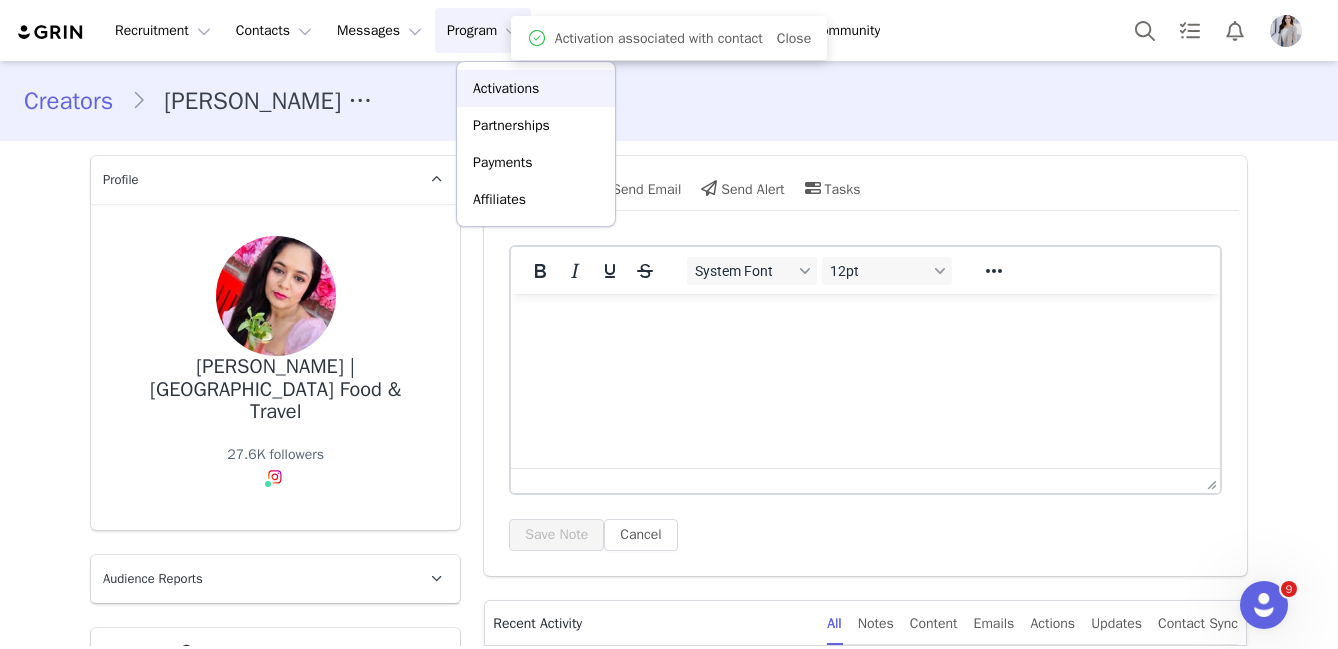 click on "Activations" at bounding box center [506, 88] 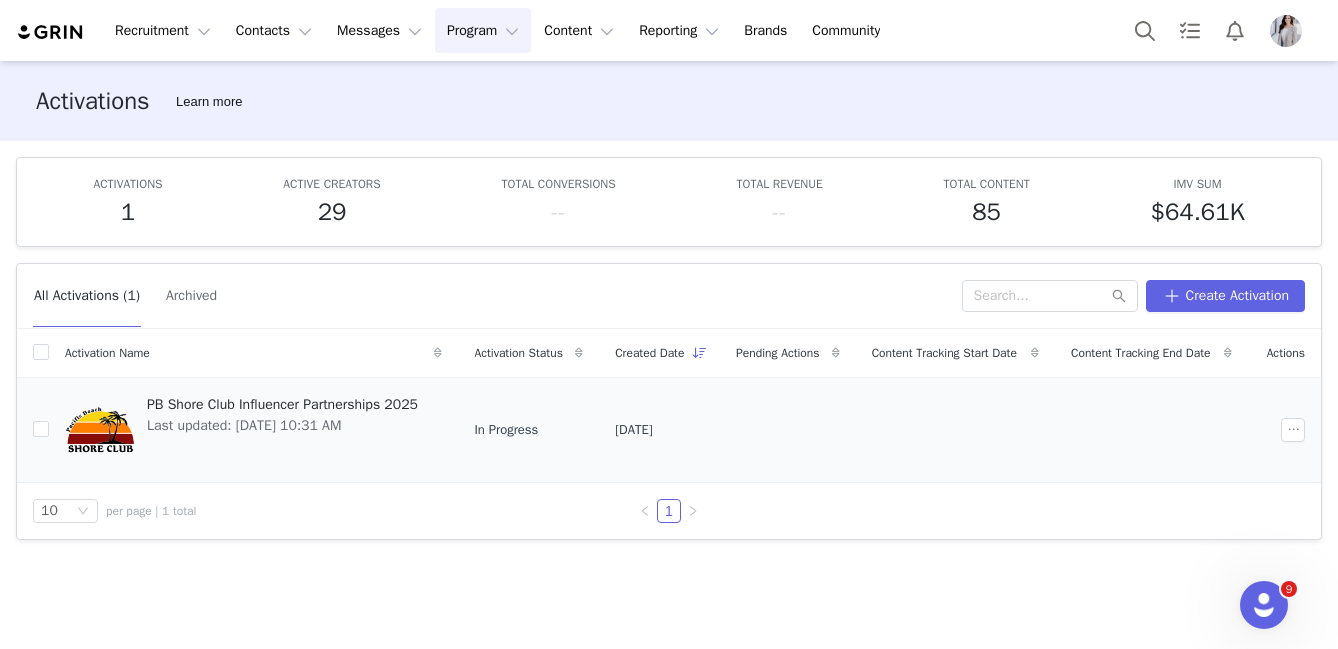 click on "PB Shore Club Influencer Partnerships 2025" at bounding box center (282, 404) 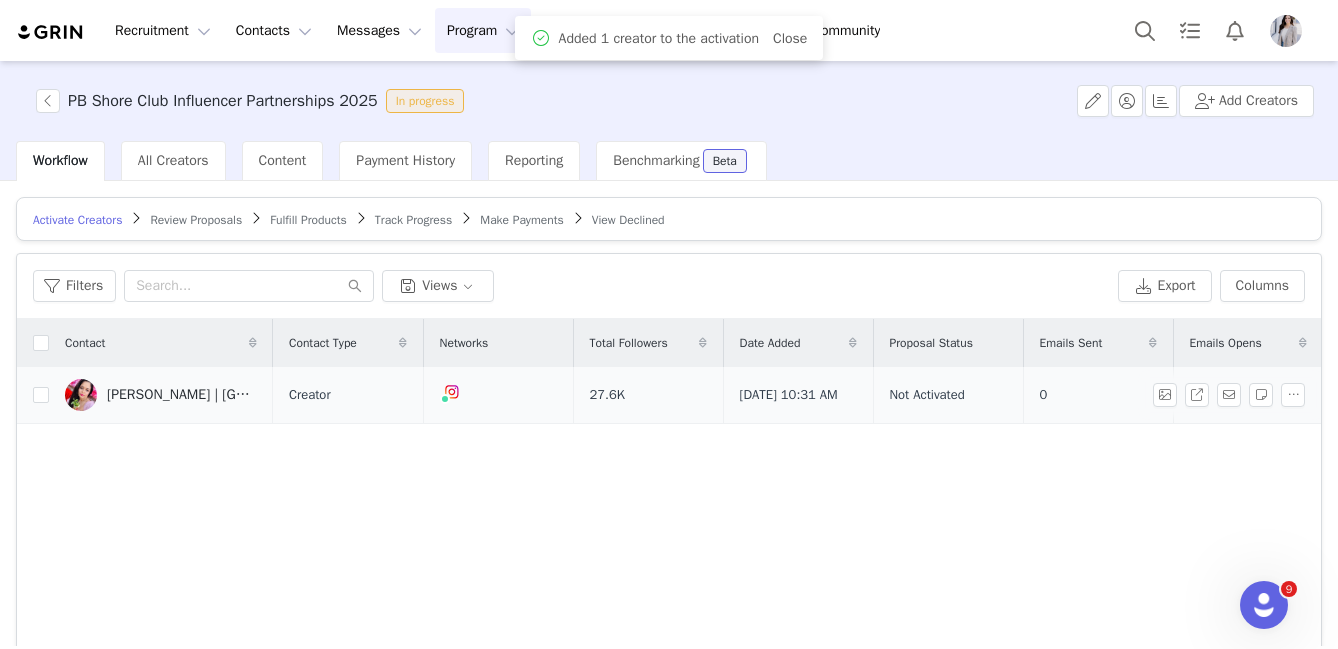 click on "[PERSON_NAME] | [GEOGRAPHIC_DATA] Food & Travel" at bounding box center [182, 395] 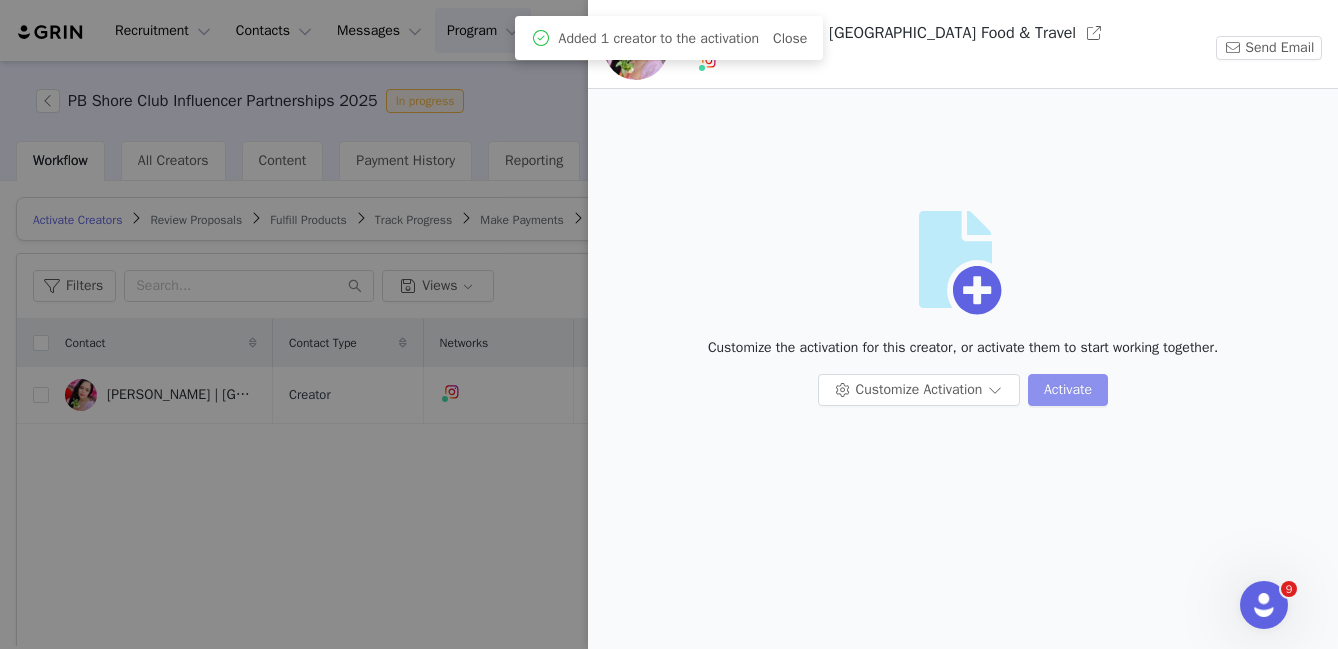 click on "Activate" at bounding box center [1068, 390] 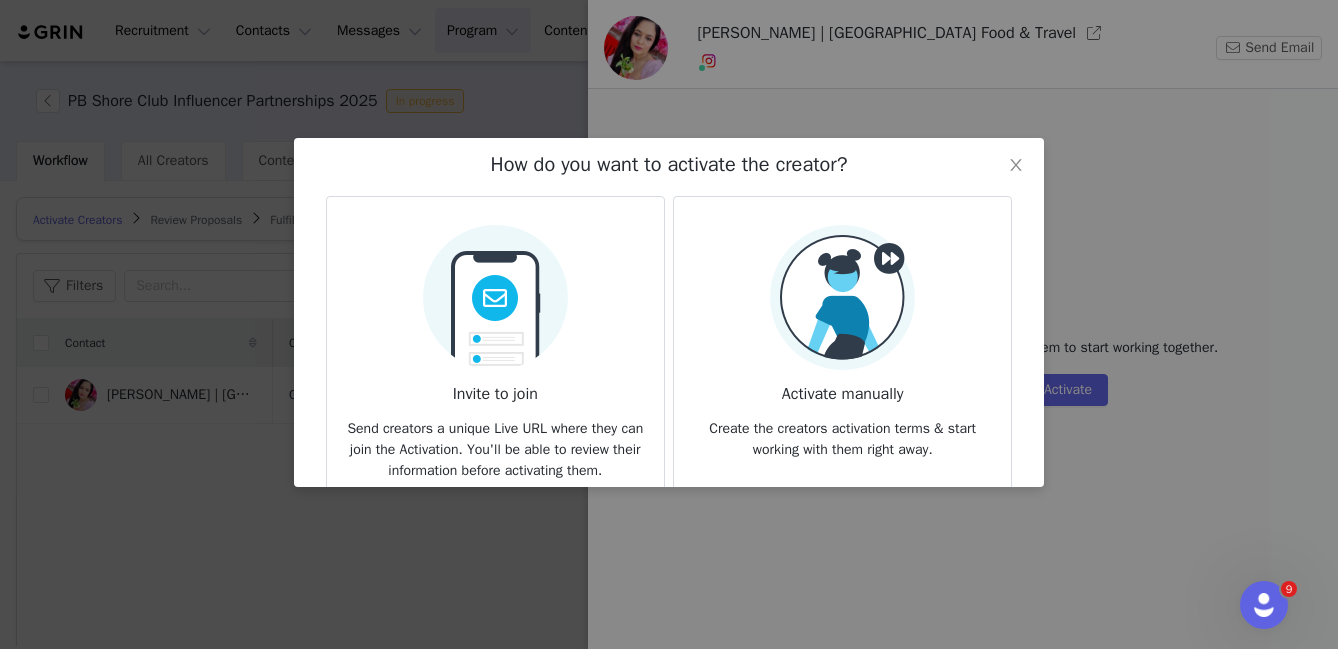 scroll, scrollTop: 158, scrollLeft: 0, axis: vertical 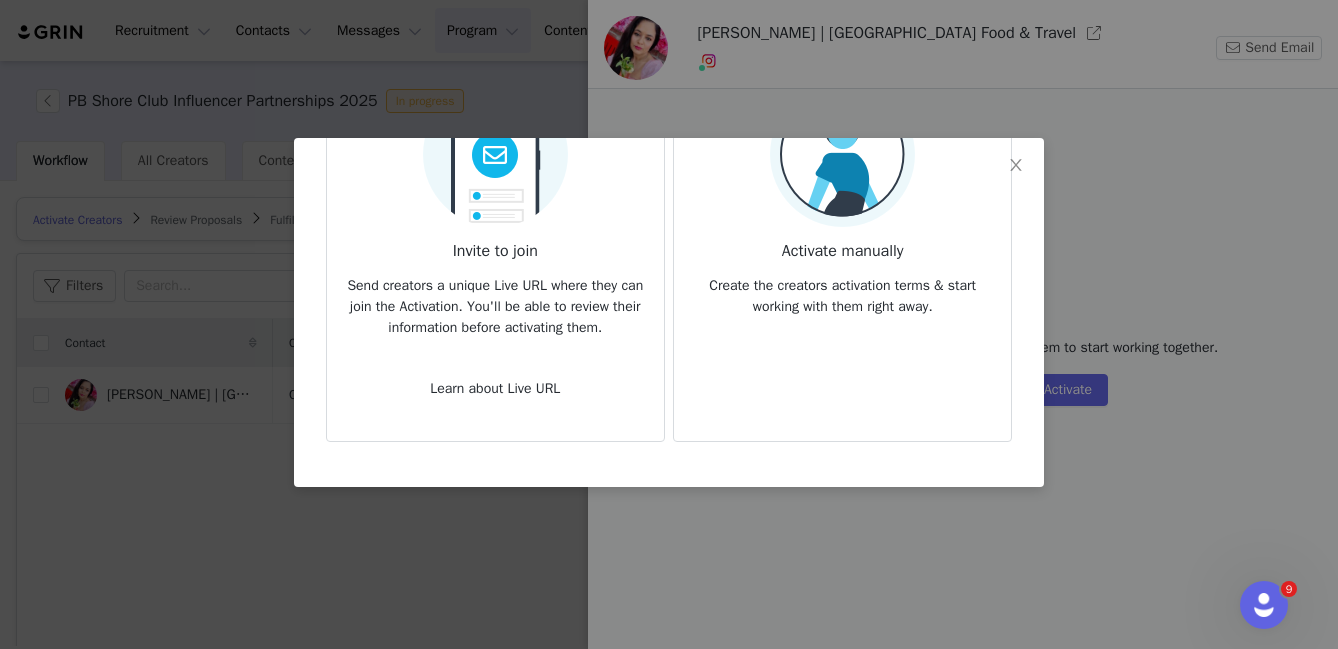 click at bounding box center (842, 154) 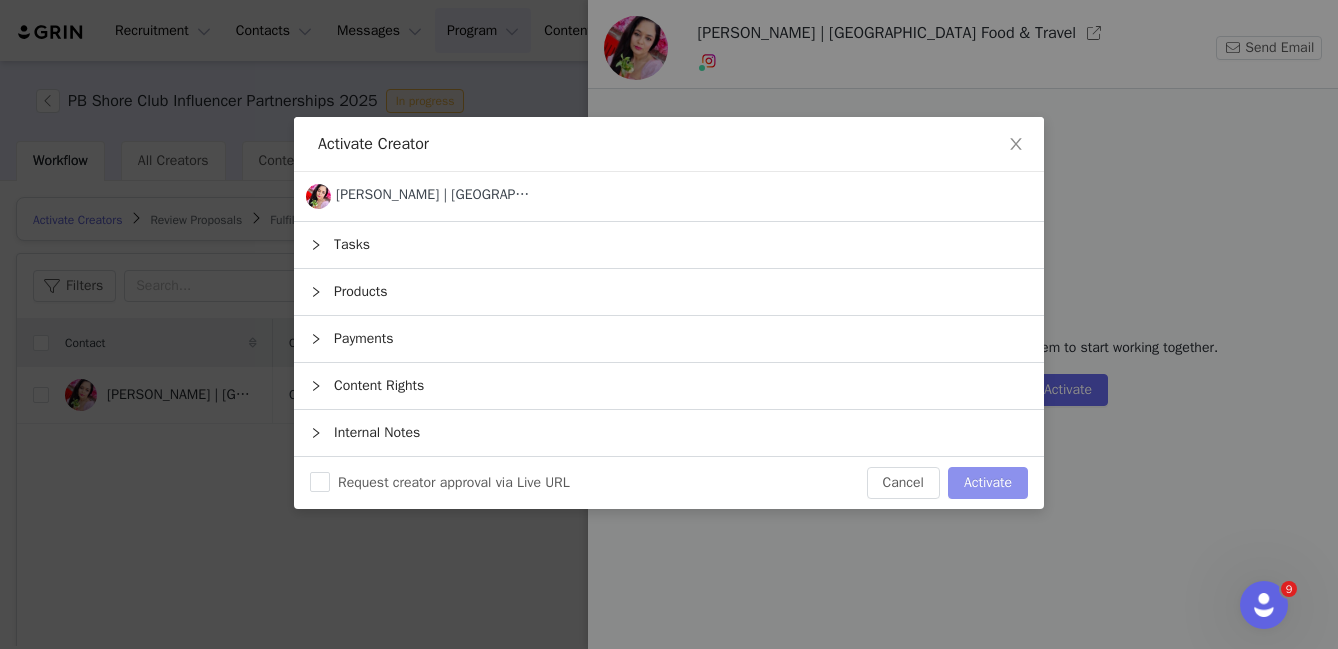 click on "Activate" at bounding box center [988, 483] 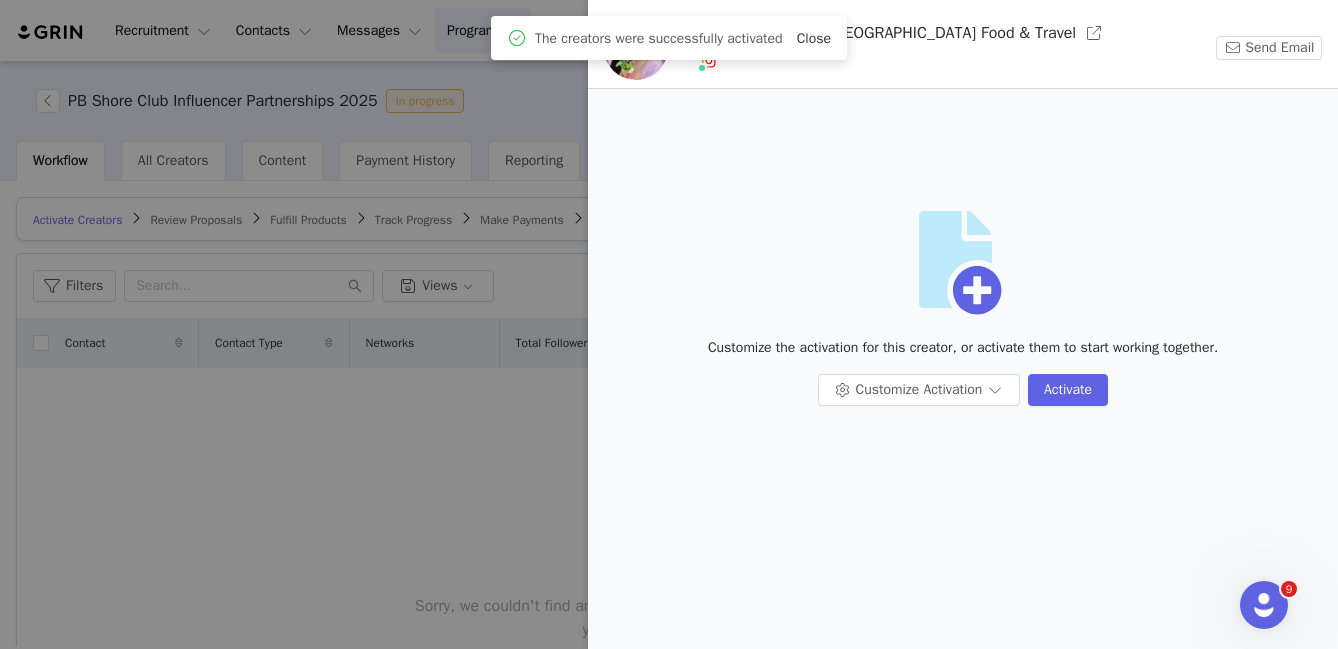click on "Close" at bounding box center [814, 38] 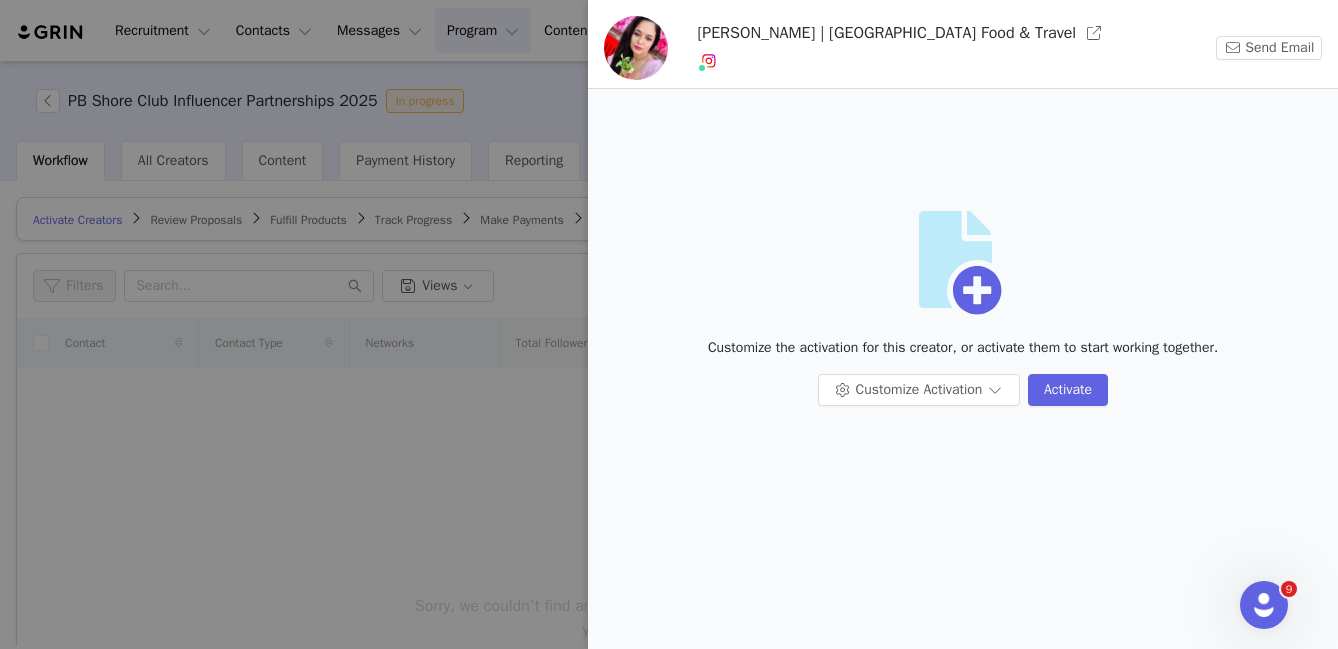click at bounding box center (669, 324) 